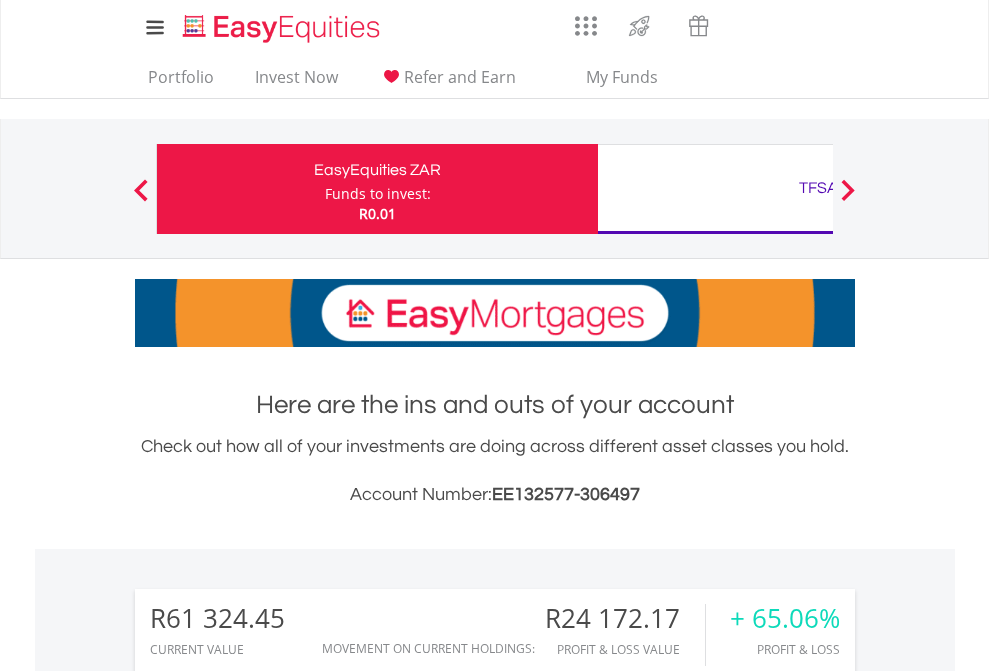 scroll, scrollTop: 0, scrollLeft: 0, axis: both 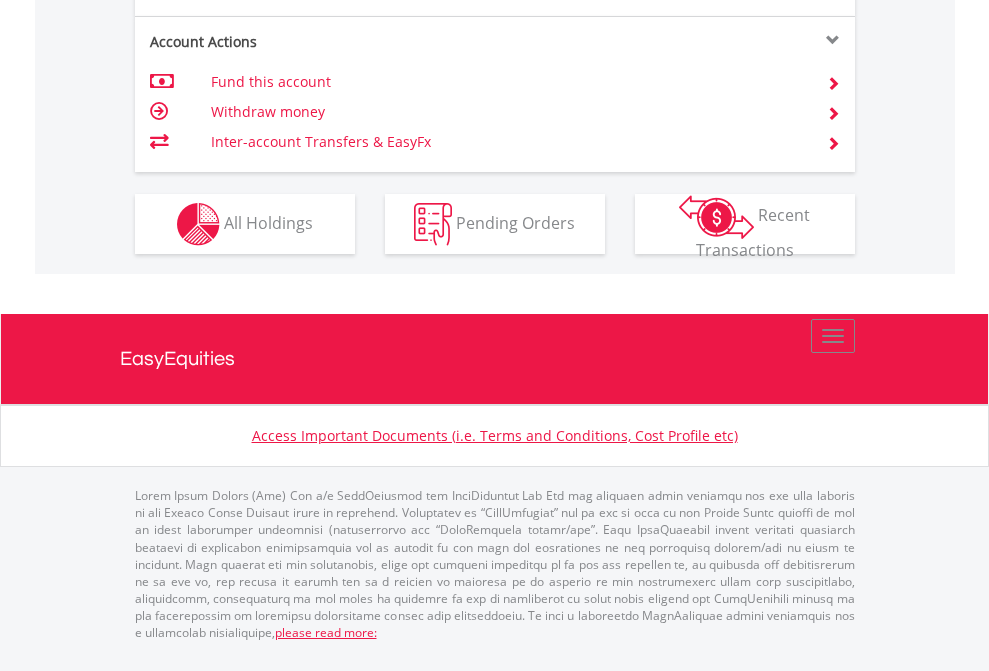 click on "Investment types" at bounding box center [706, -337] 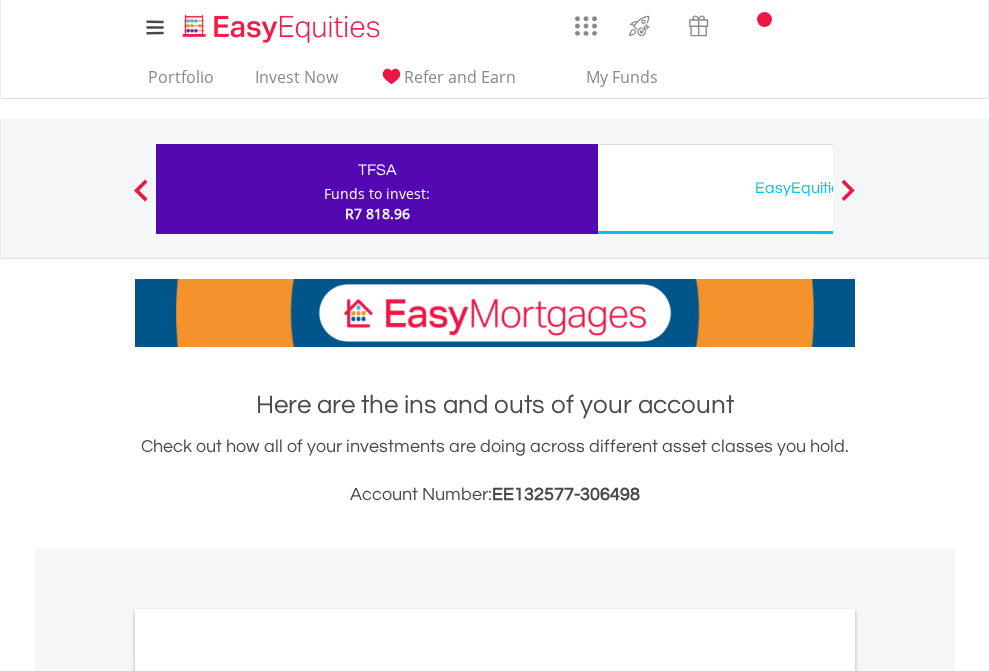 scroll, scrollTop: 0, scrollLeft: 0, axis: both 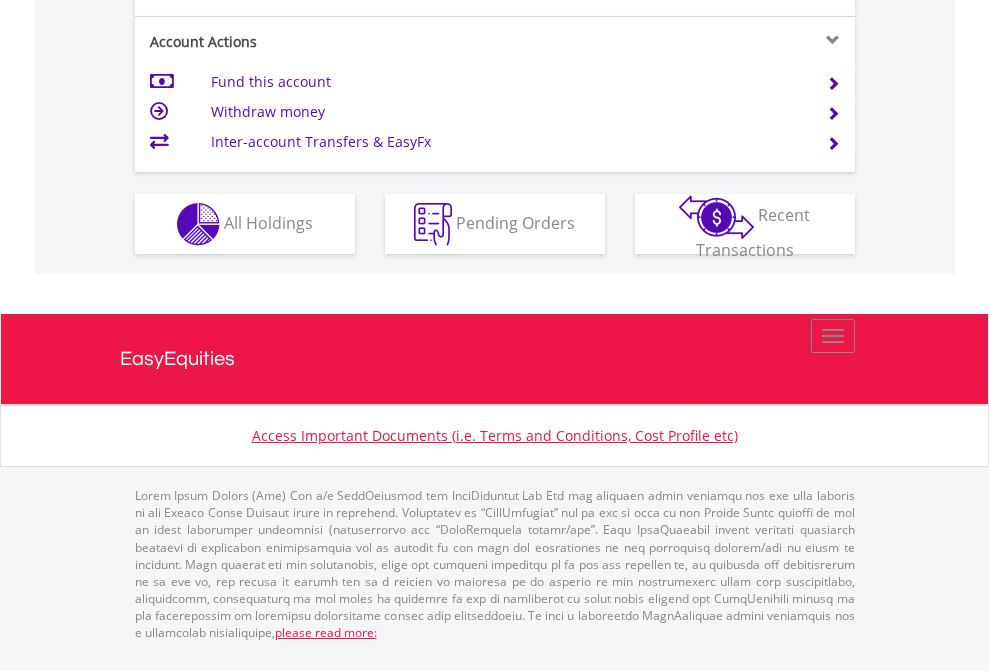 click on "Investment types" at bounding box center (706, -337) 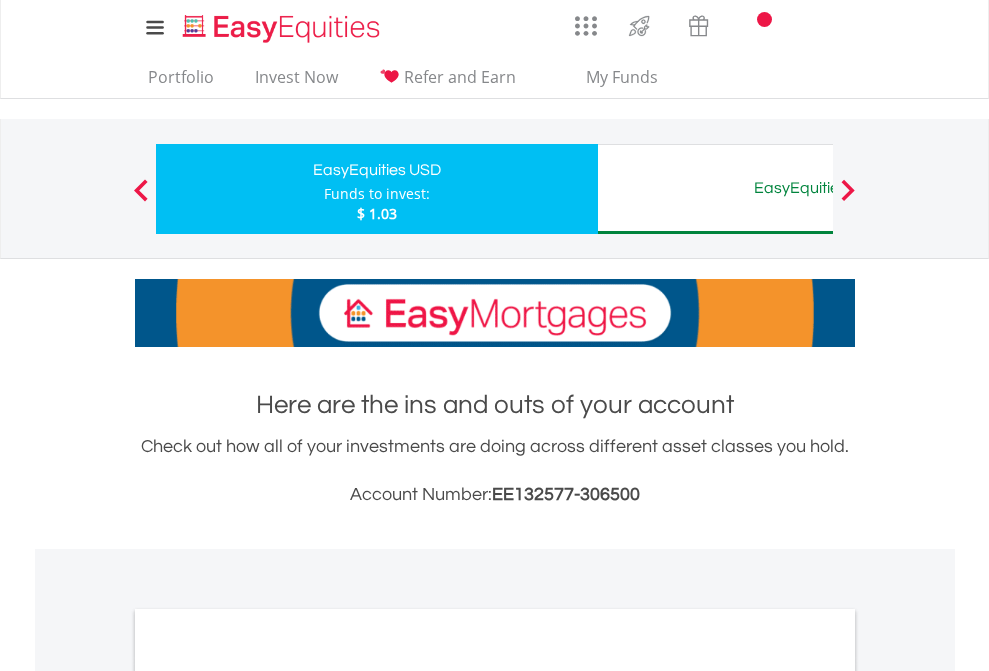 scroll, scrollTop: 0, scrollLeft: 0, axis: both 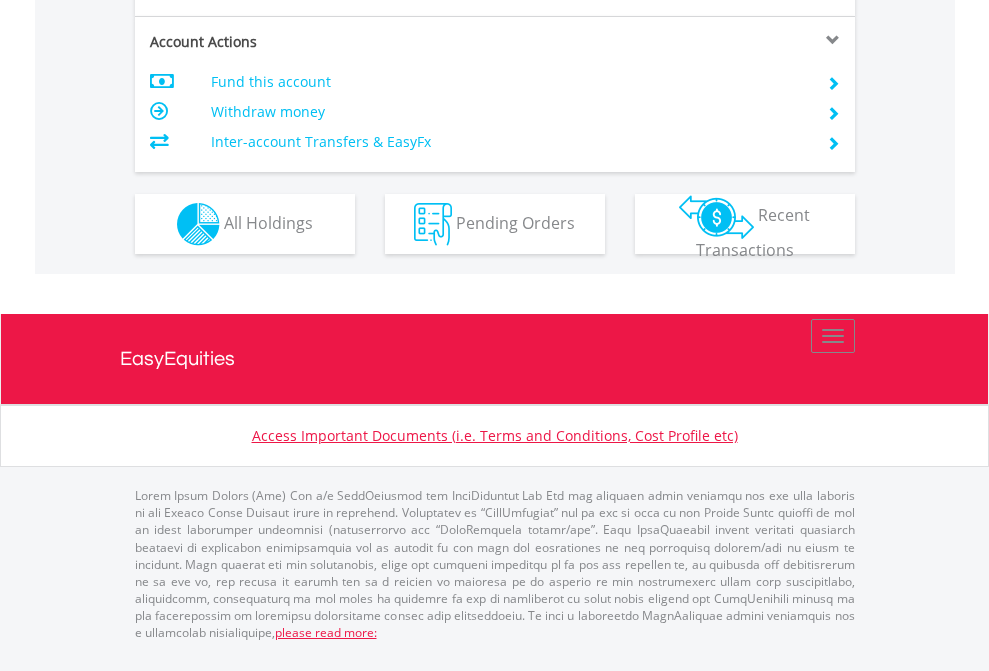 click on "Investment types" at bounding box center [706, -337] 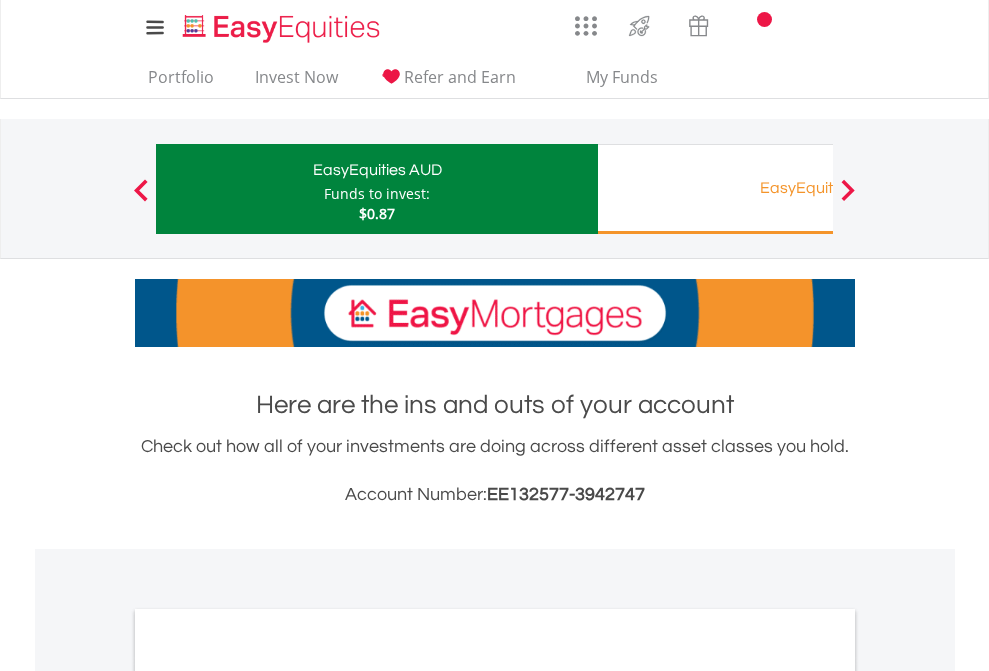scroll, scrollTop: 0, scrollLeft: 0, axis: both 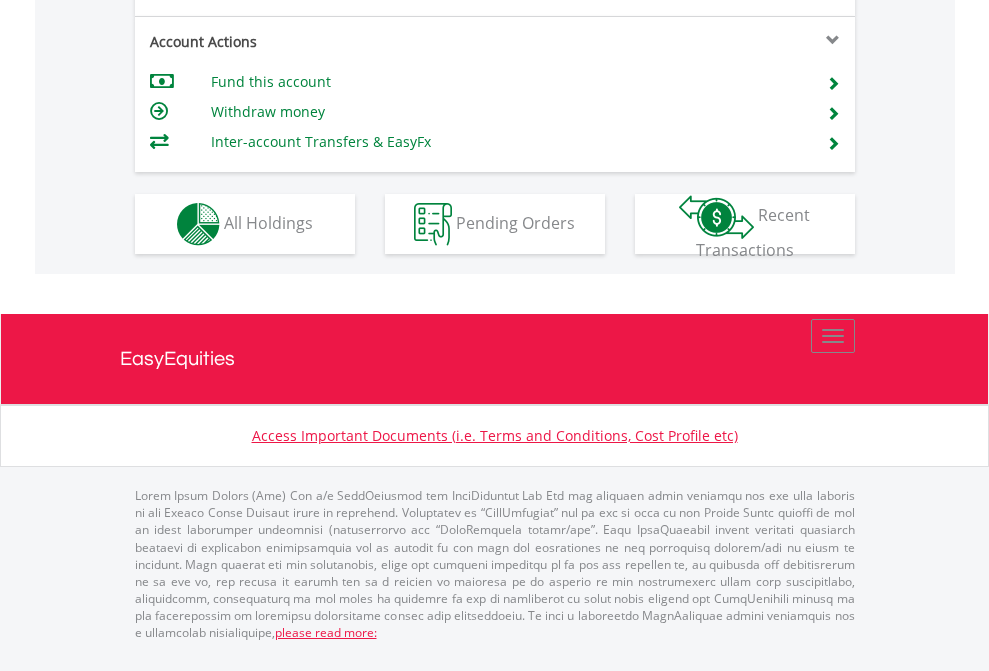 click on "Investment types" at bounding box center [706, -337] 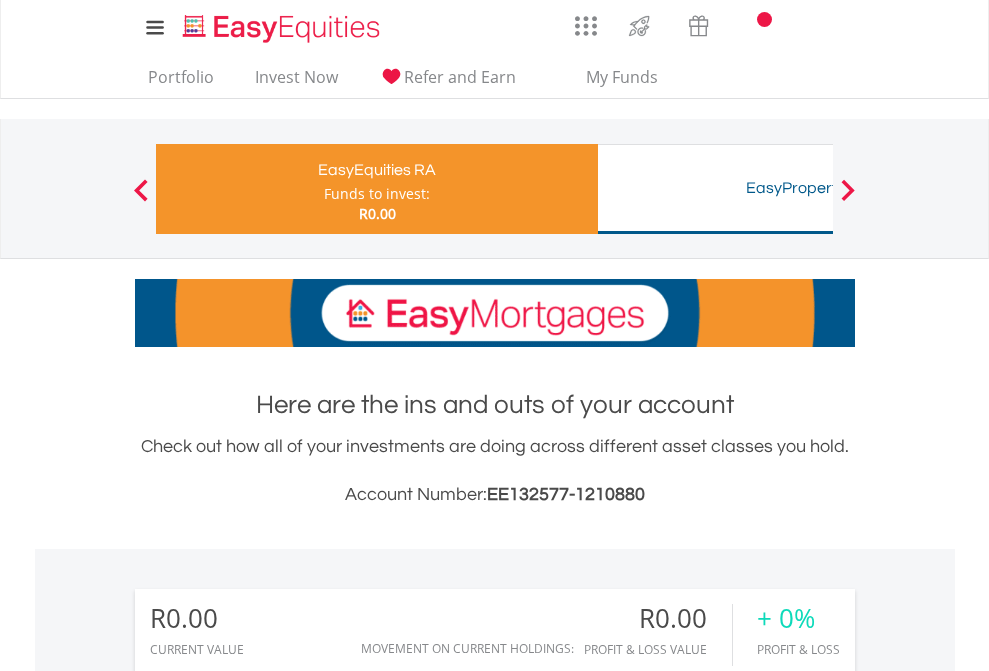 scroll, scrollTop: 0, scrollLeft: 0, axis: both 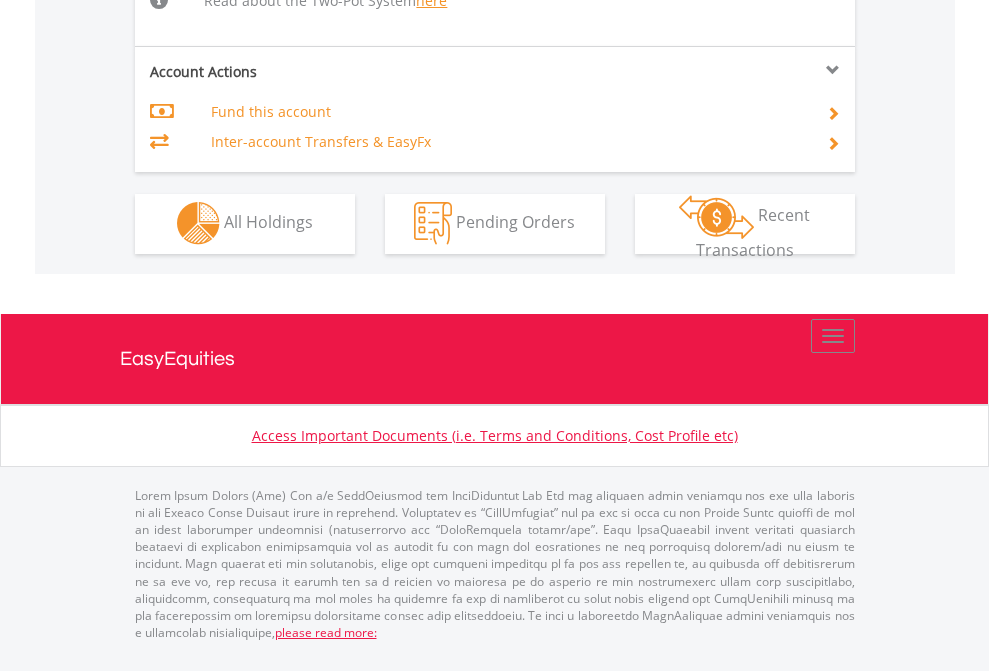click on "Investment types" at bounding box center (706, -534) 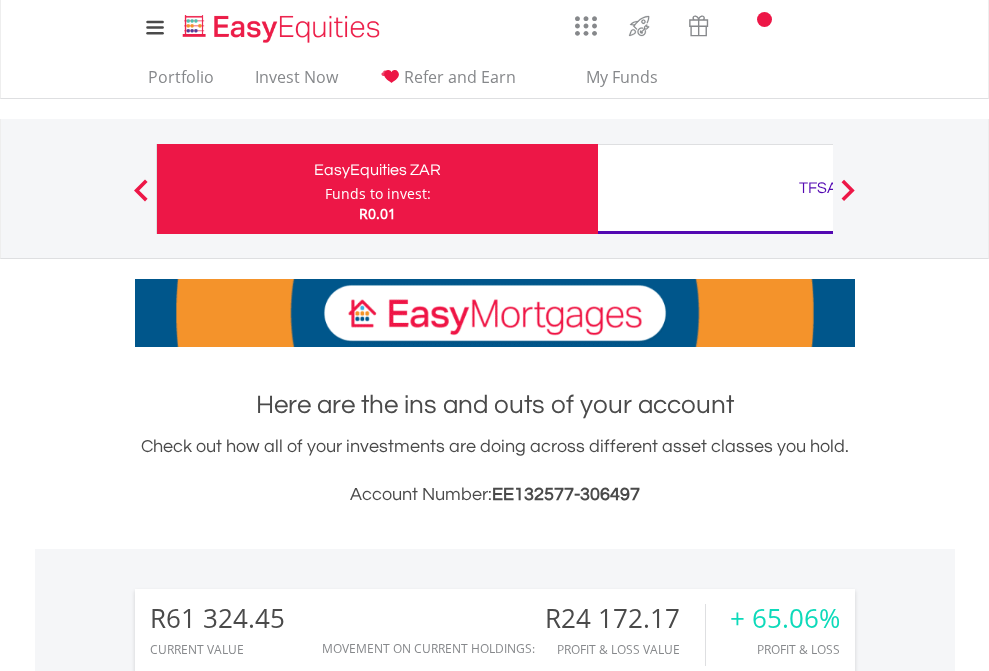scroll, scrollTop: 1653, scrollLeft: 0, axis: vertical 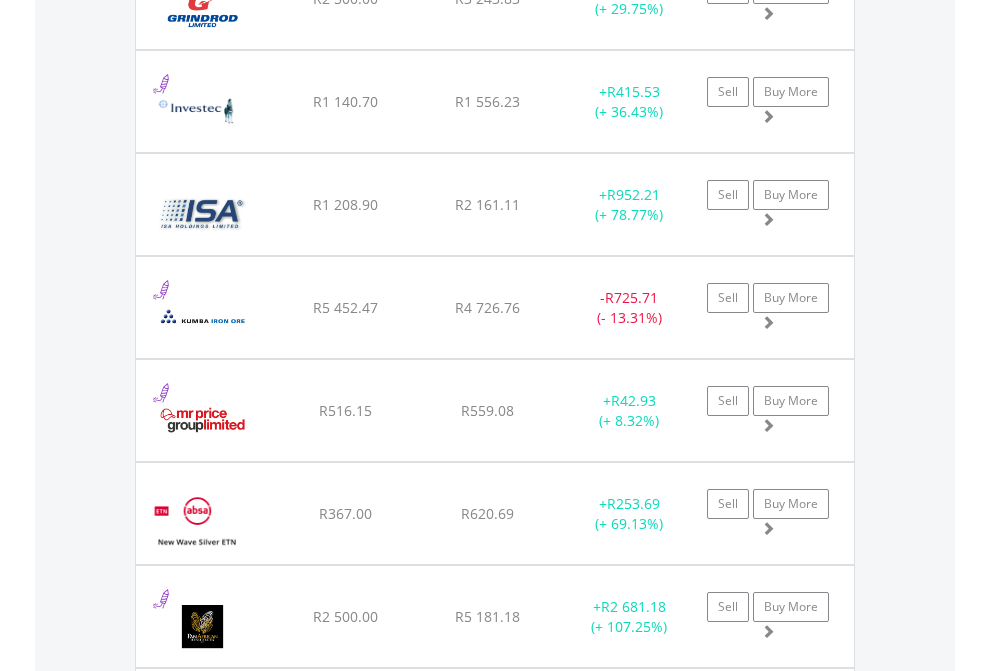 click on "TFSA" at bounding box center (818, -2196) 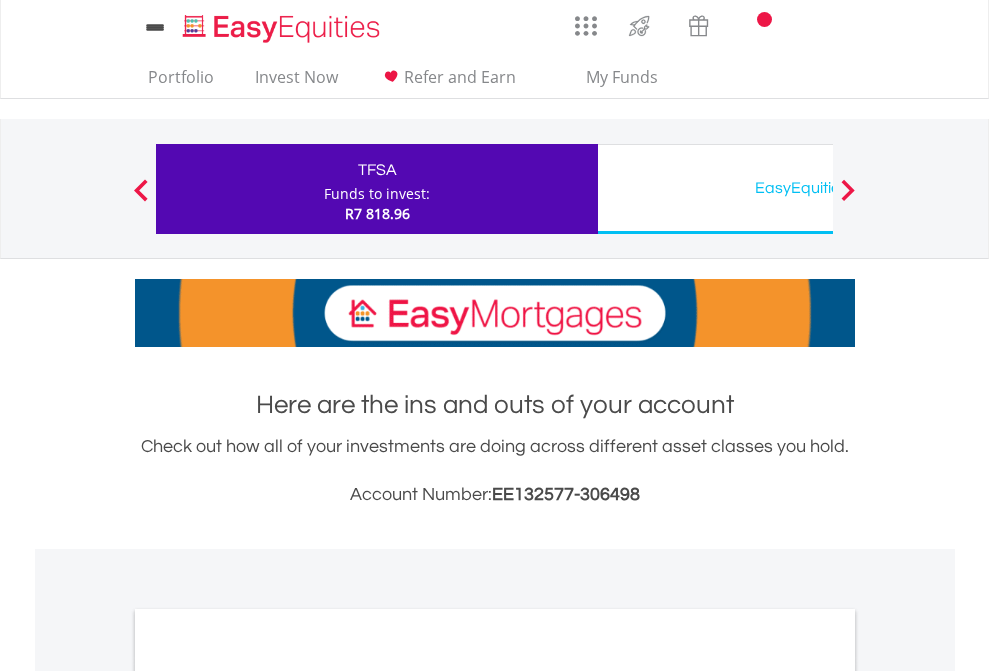scroll, scrollTop: 0, scrollLeft: 0, axis: both 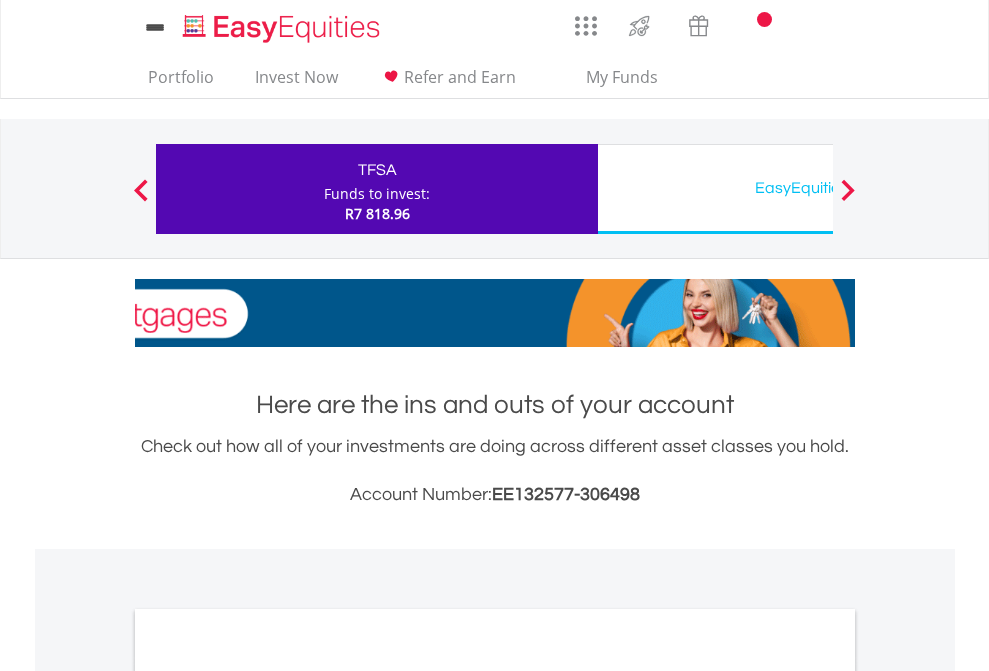 click on "All Holdings" at bounding box center [268, 1096] 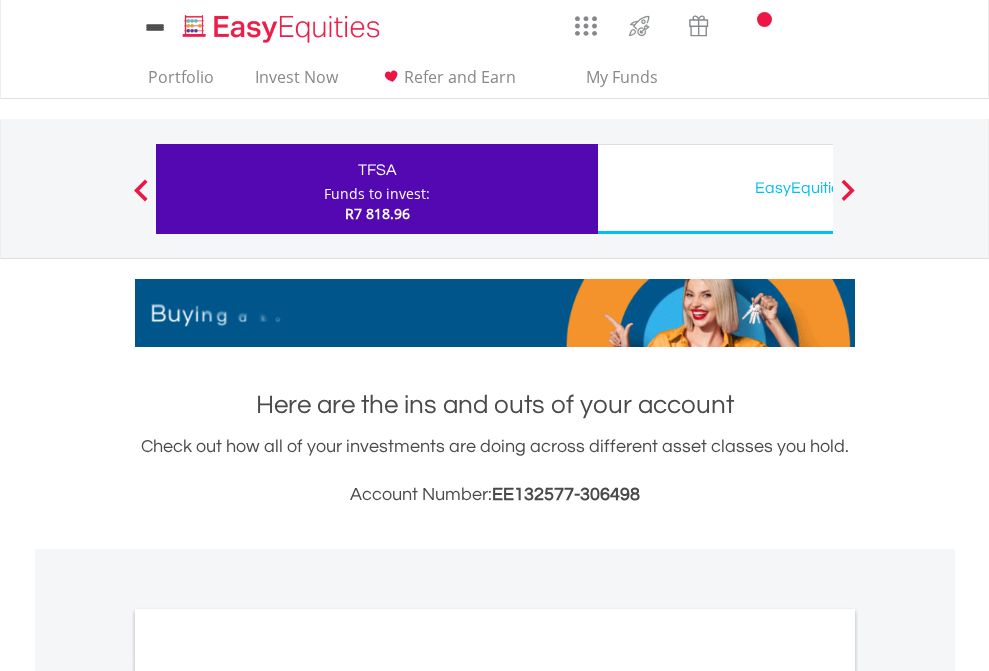 scroll, scrollTop: 1202, scrollLeft: 0, axis: vertical 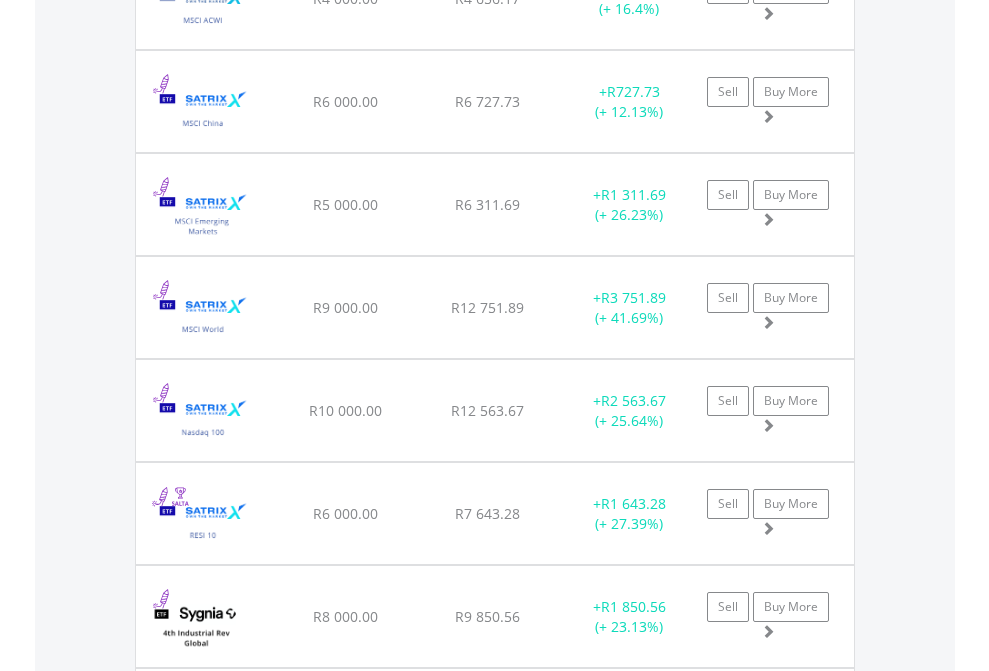 click on "EasyEquities USD" at bounding box center [818, -2116] 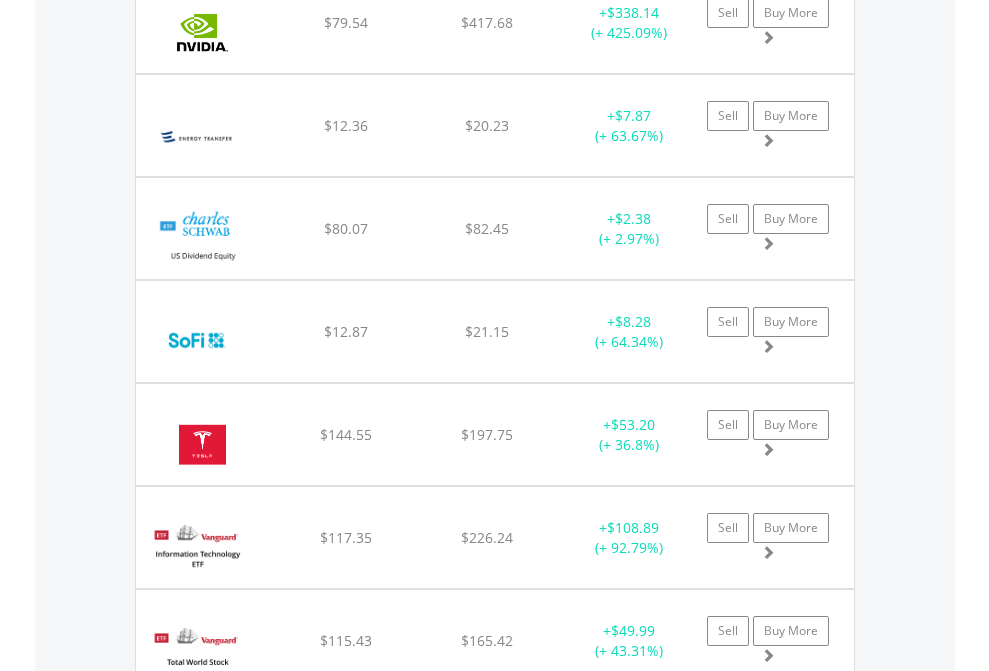 click on "EasyEquities AUD" at bounding box center (818, -1745) 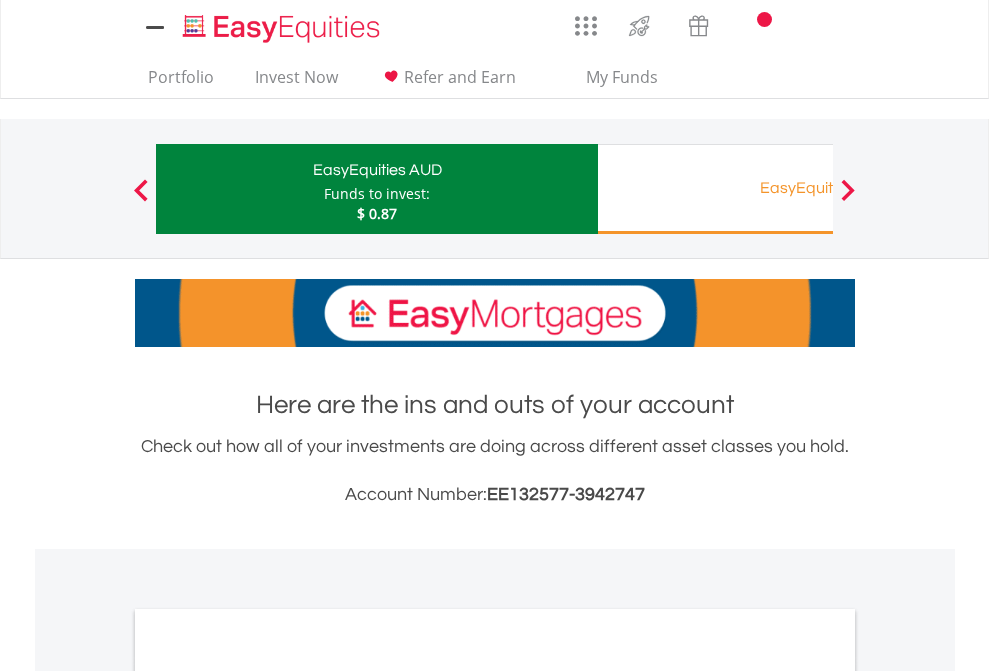scroll, scrollTop: 1202, scrollLeft: 0, axis: vertical 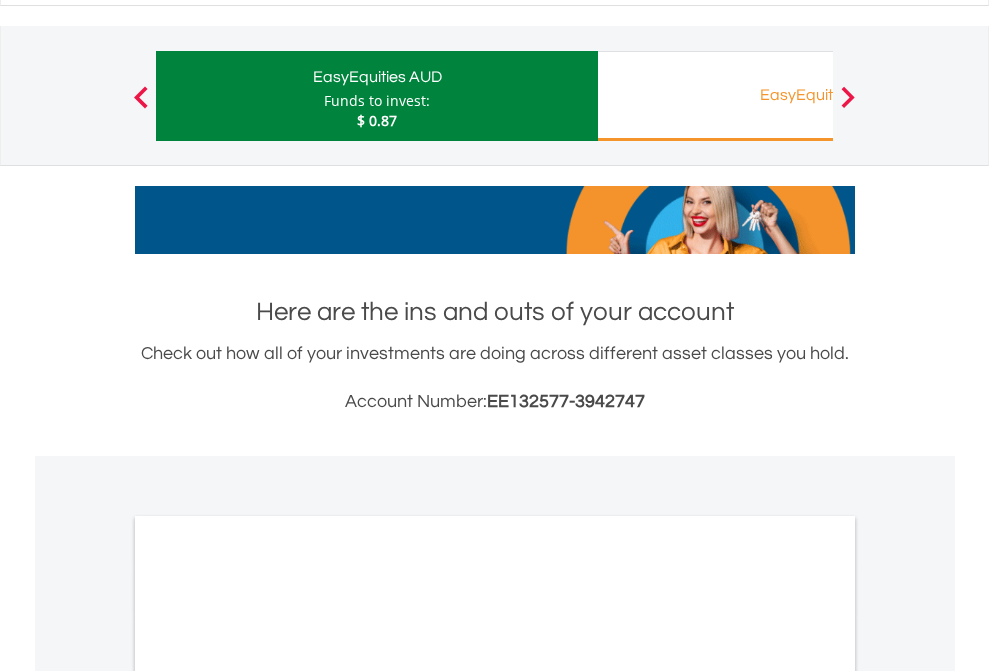 click on "All Holdings" at bounding box center (268, 1003) 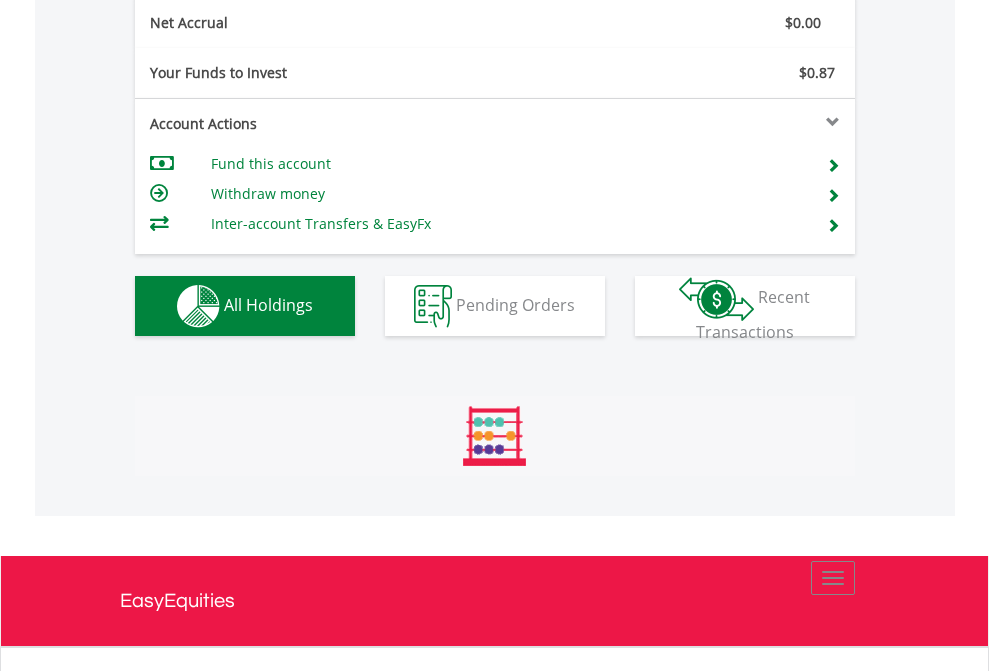 scroll, scrollTop: 999808, scrollLeft: 999687, axis: both 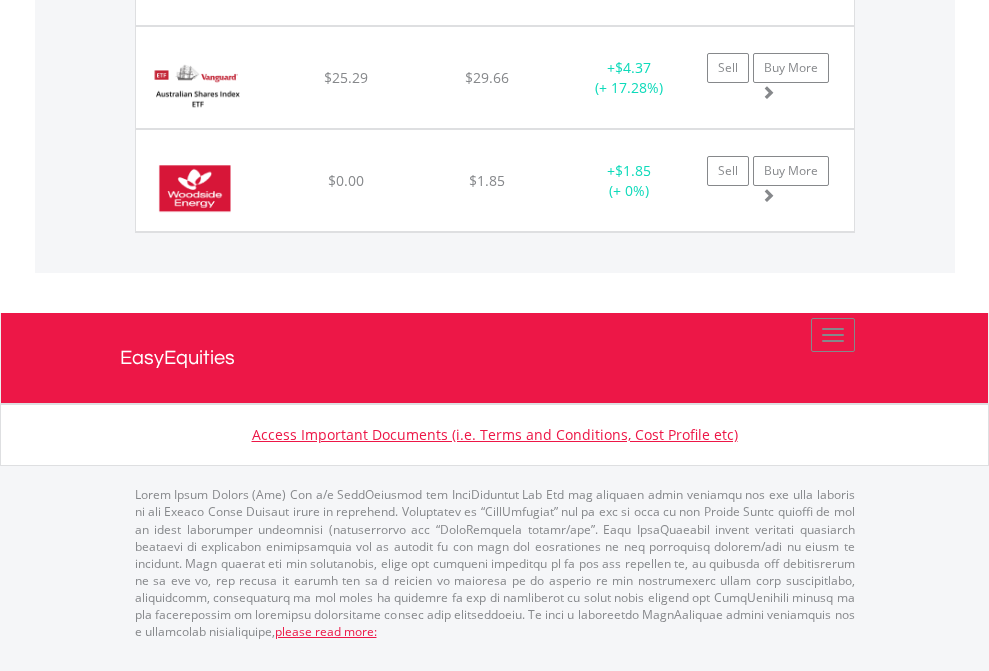 click on "EasyEquities RA" at bounding box center (818, -1894) 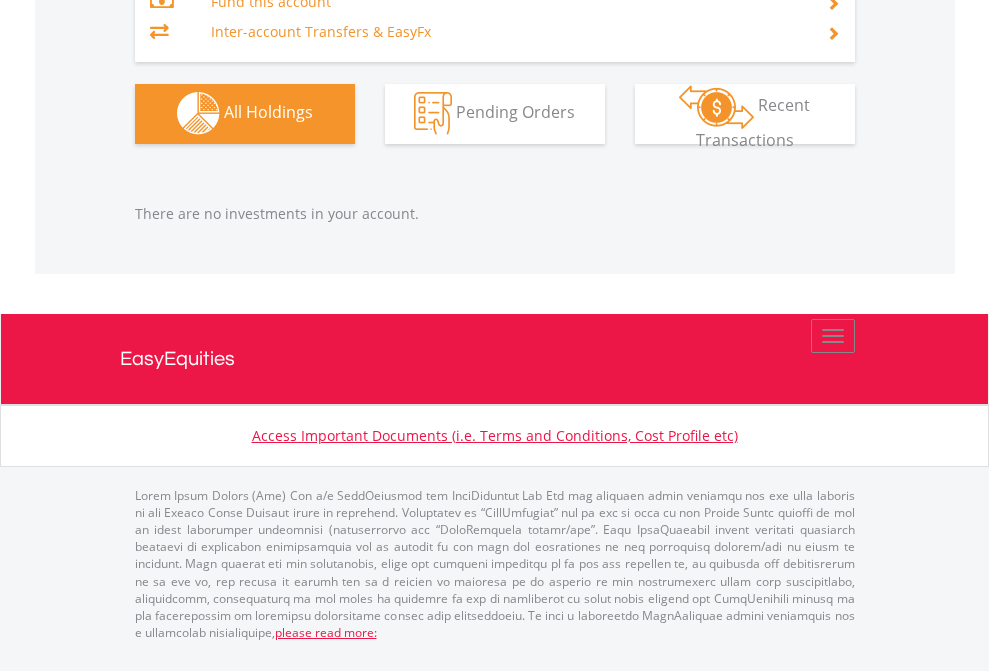 scroll, scrollTop: 1980, scrollLeft: 0, axis: vertical 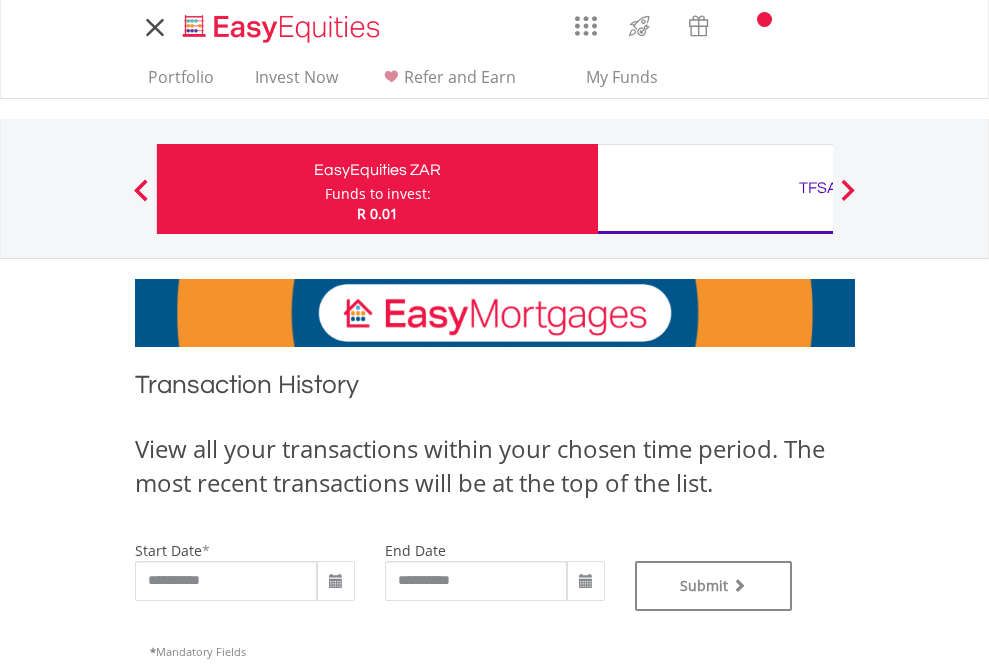 type on "**********" 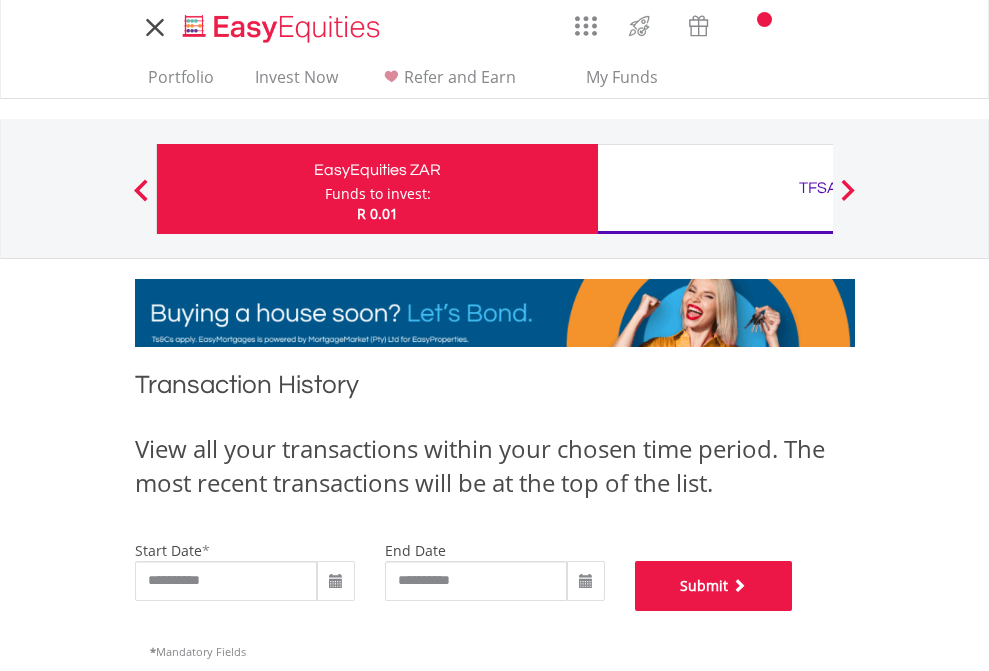 click on "Submit" at bounding box center [714, 586] 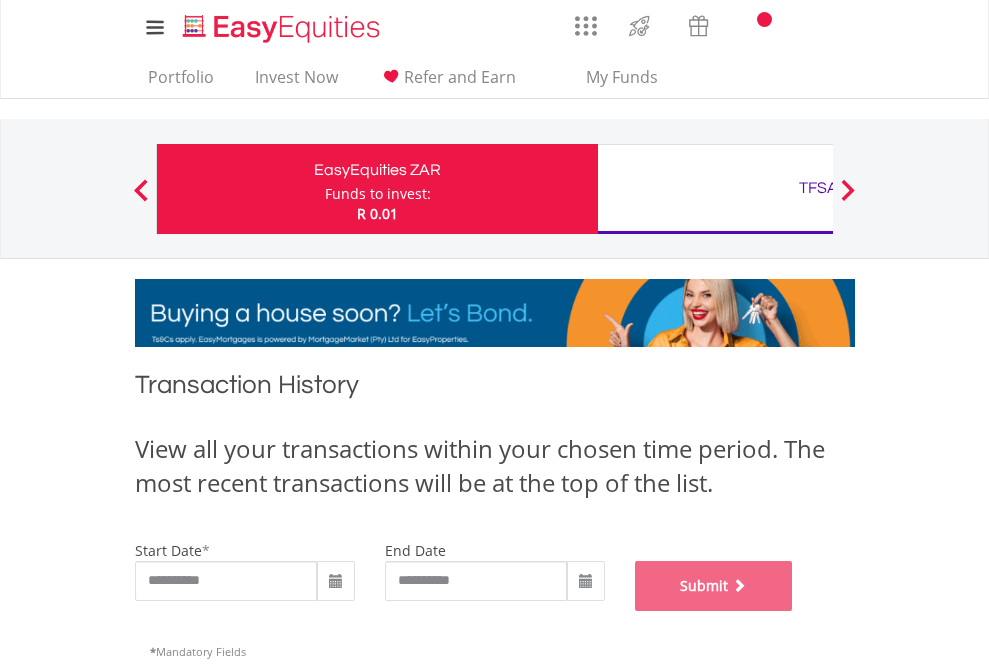 scroll, scrollTop: 811, scrollLeft: 0, axis: vertical 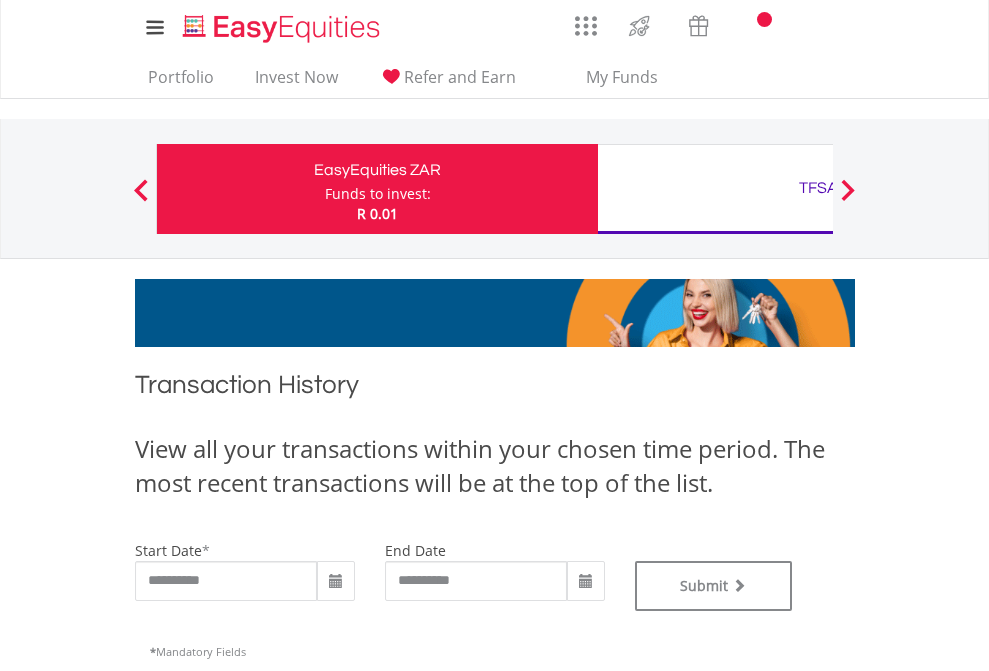 click on "TFSA" at bounding box center (818, 188) 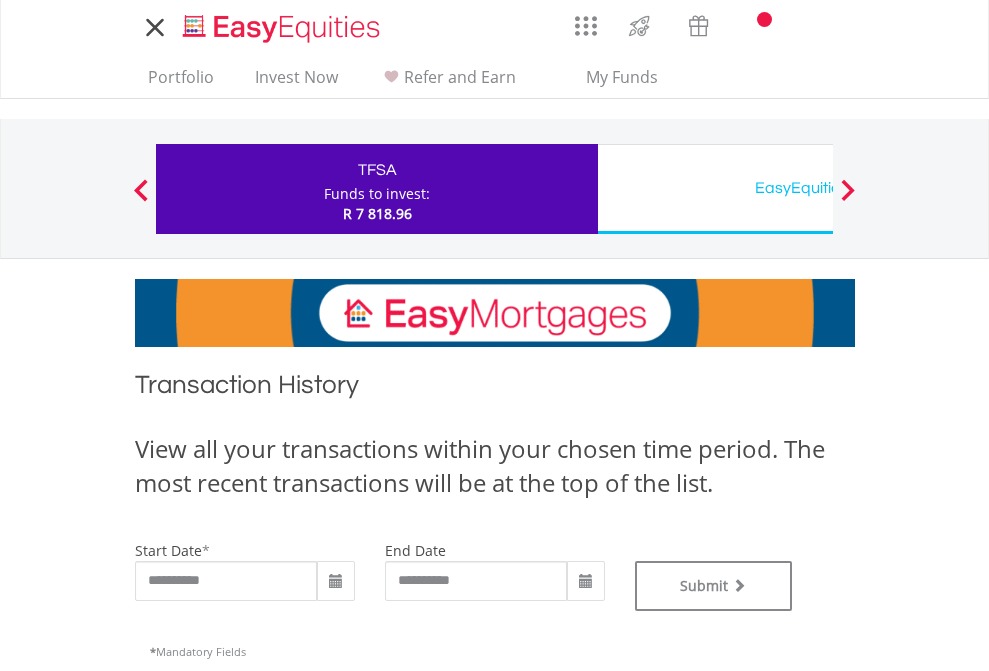 scroll, scrollTop: 0, scrollLeft: 0, axis: both 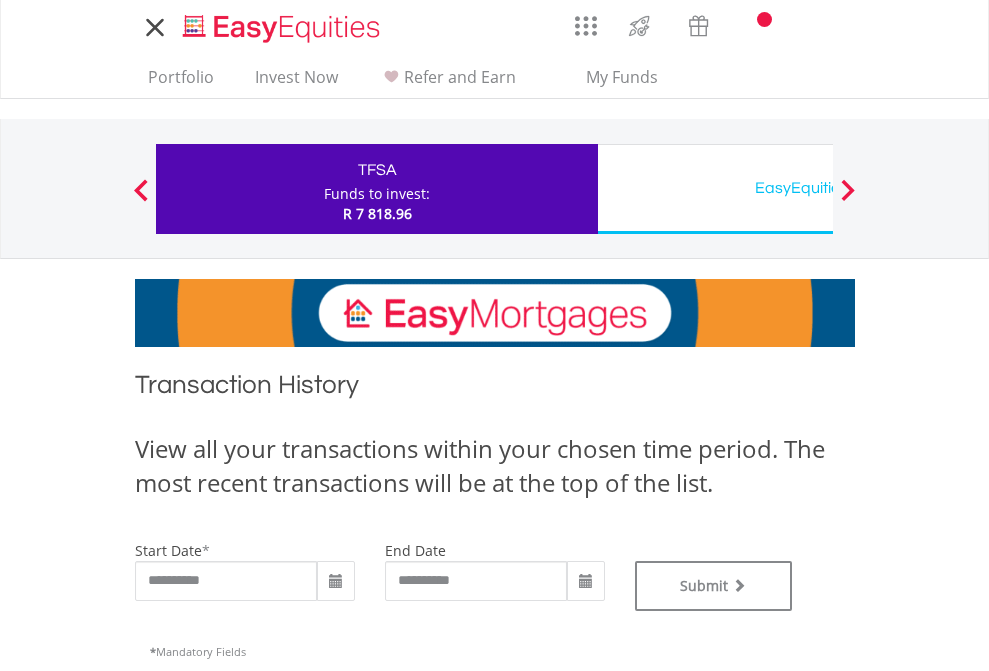 type on "**********" 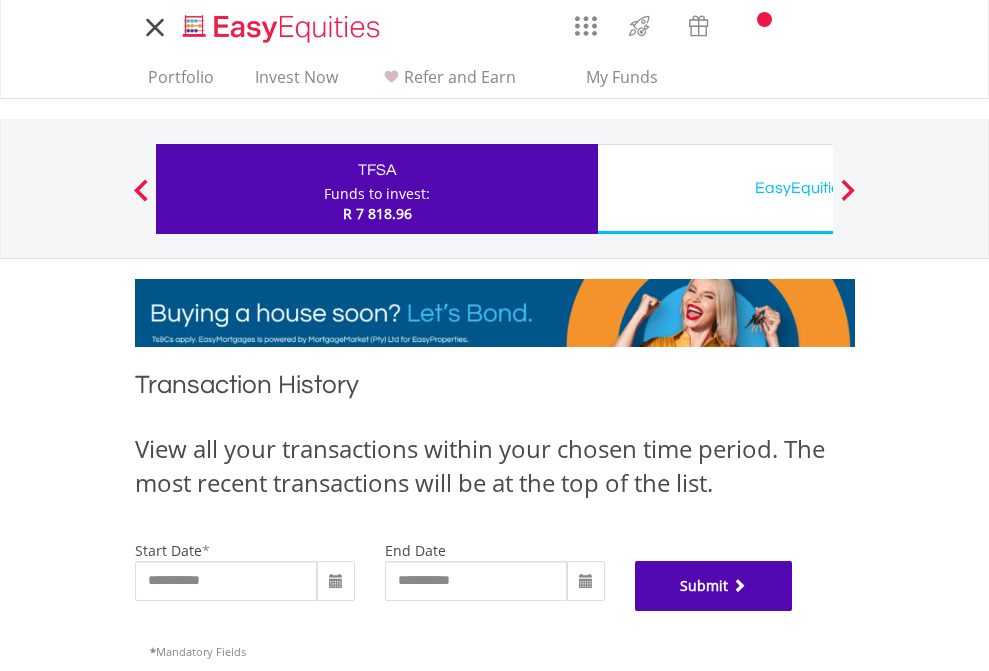 click on "Submit" at bounding box center [714, 586] 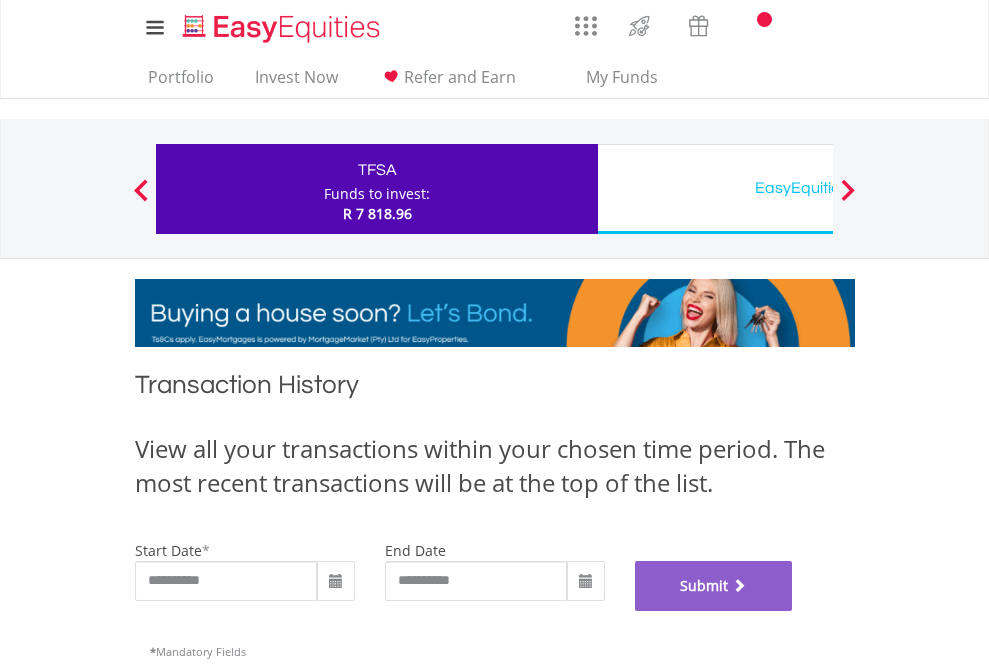 scroll, scrollTop: 811, scrollLeft: 0, axis: vertical 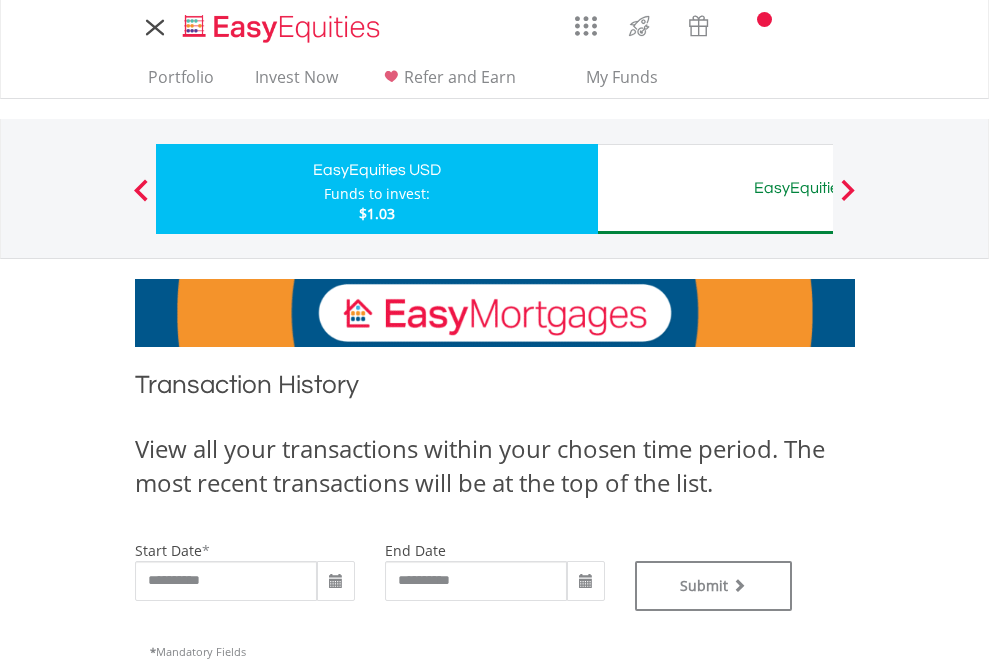 type on "**********" 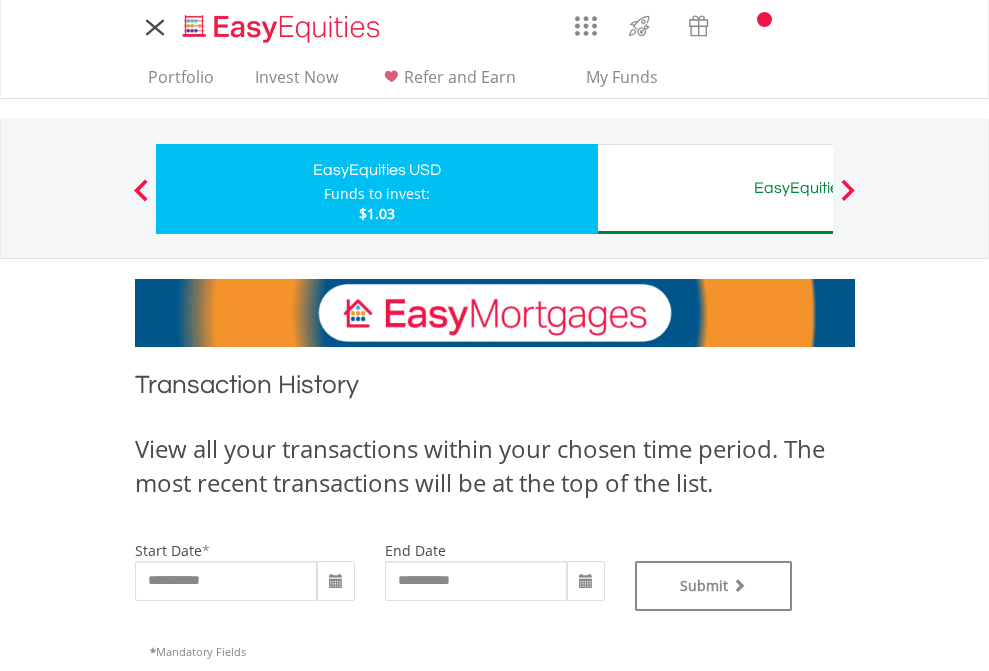 type on "**********" 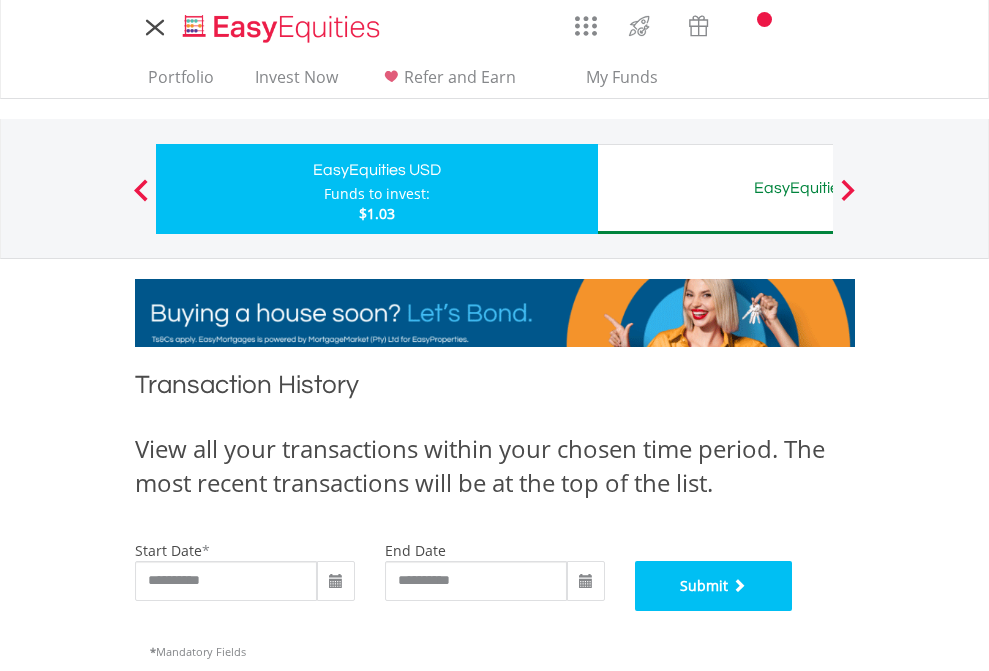 click on "Submit" at bounding box center [714, 586] 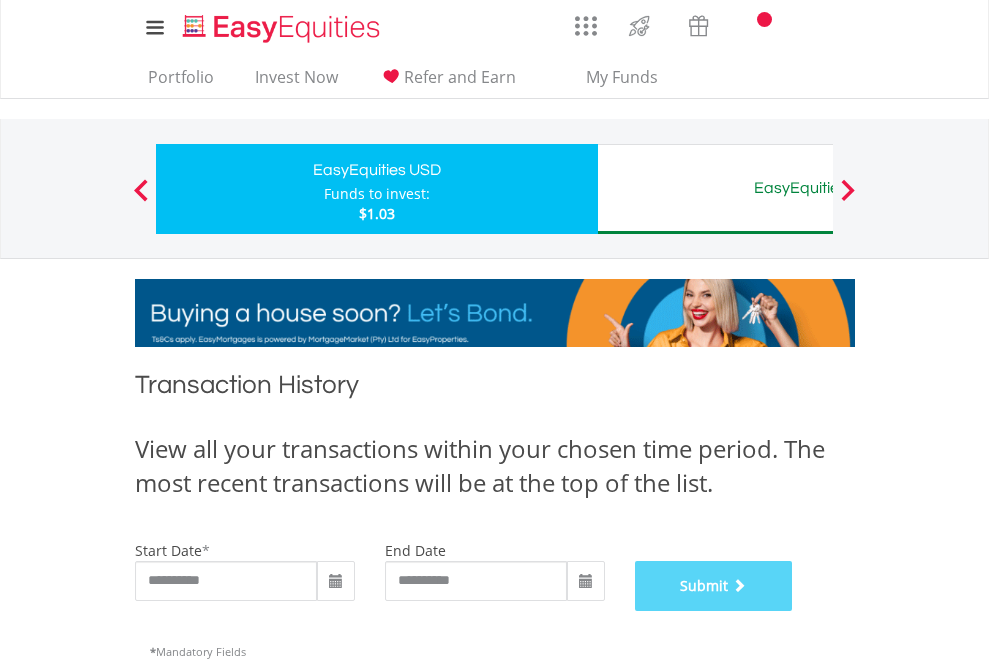 scroll, scrollTop: 811, scrollLeft: 0, axis: vertical 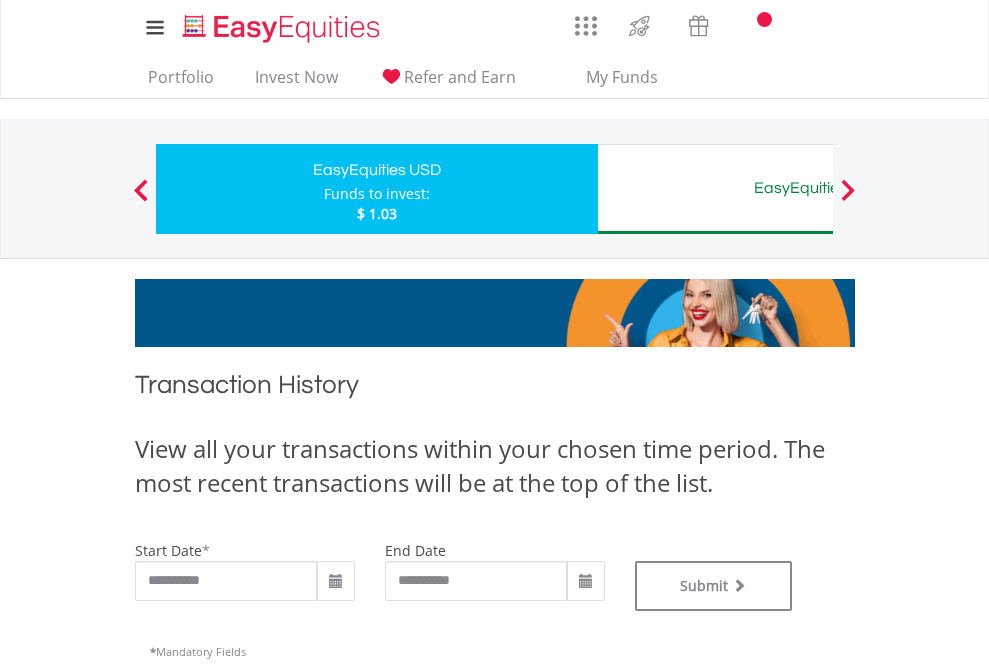 click on "EasyEquities AUD" at bounding box center (818, 188) 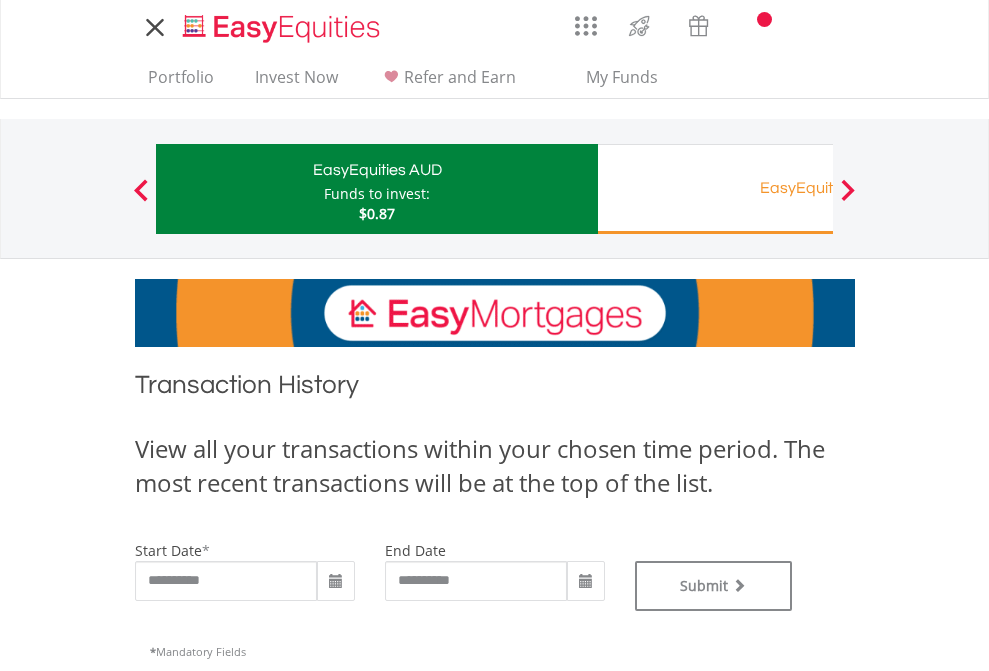 scroll, scrollTop: 0, scrollLeft: 0, axis: both 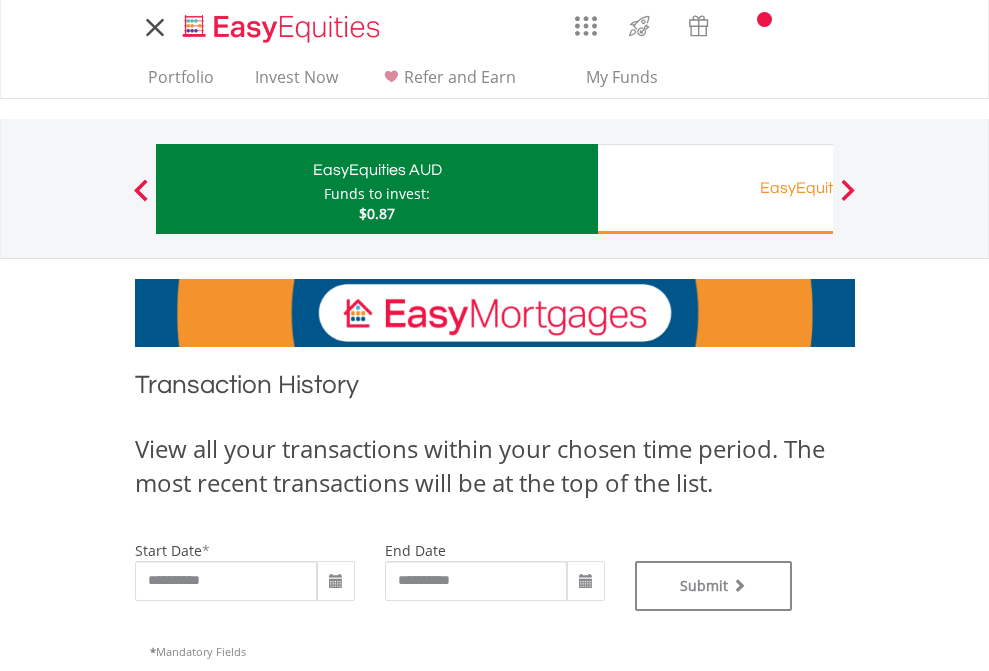 type on "**********" 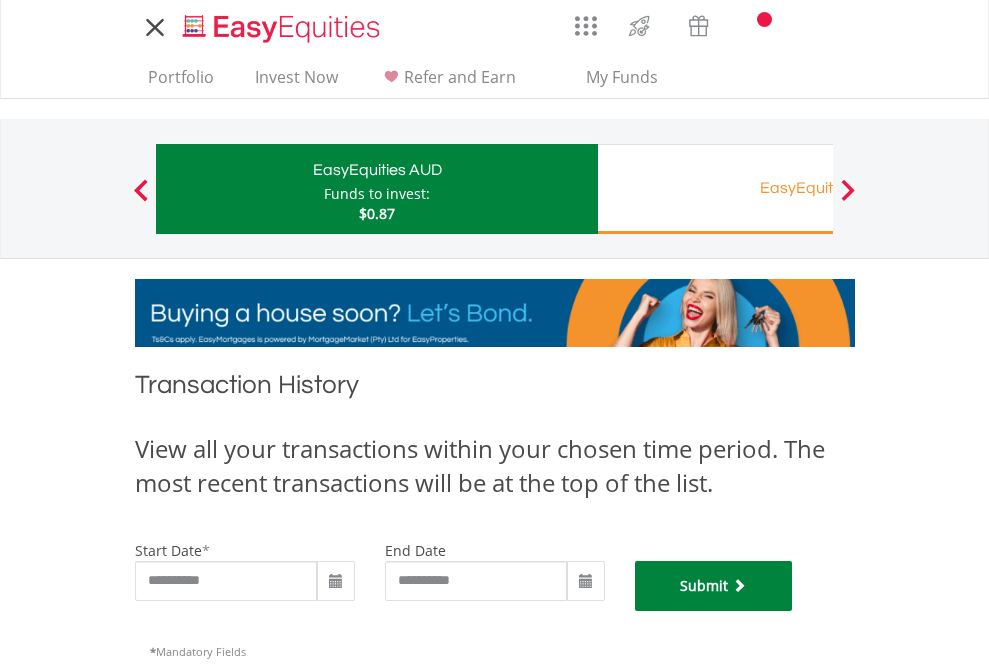 click on "Submit" at bounding box center [714, 586] 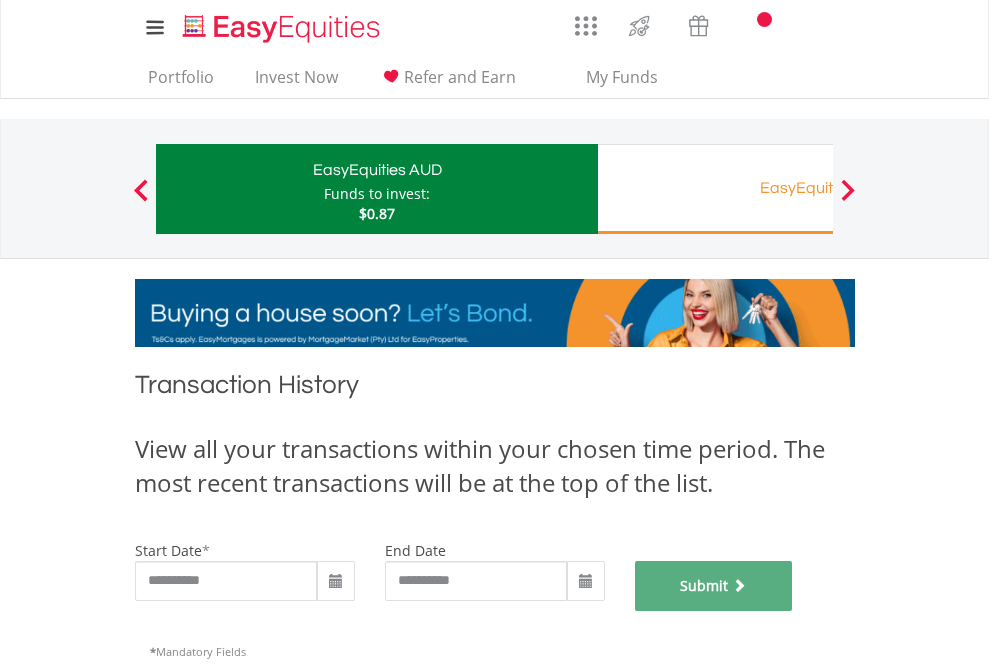 scroll, scrollTop: 811, scrollLeft: 0, axis: vertical 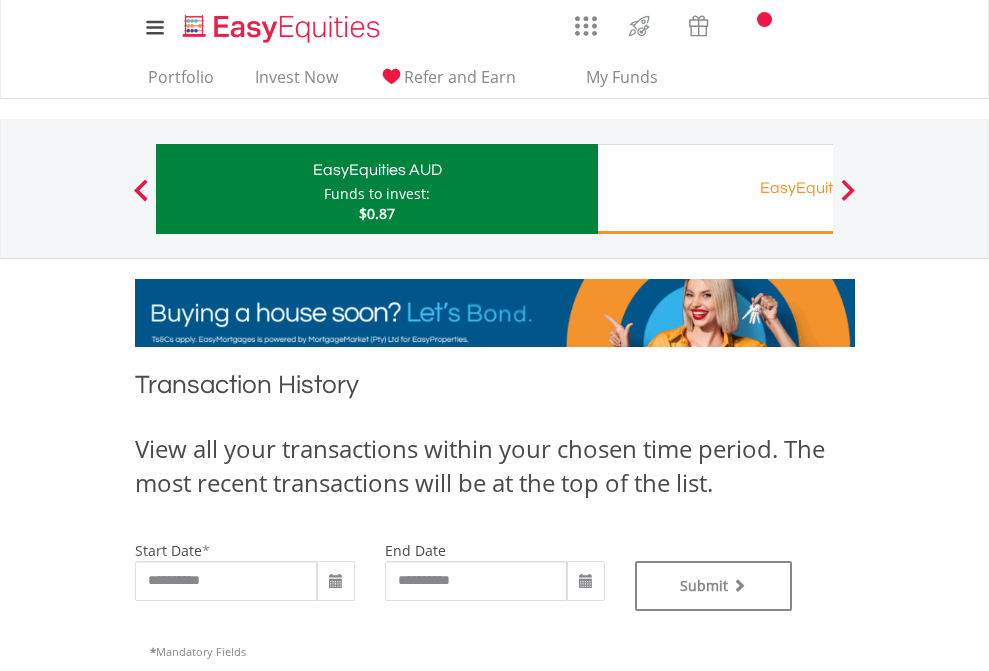 click on "EasyEquities RA" at bounding box center (818, 188) 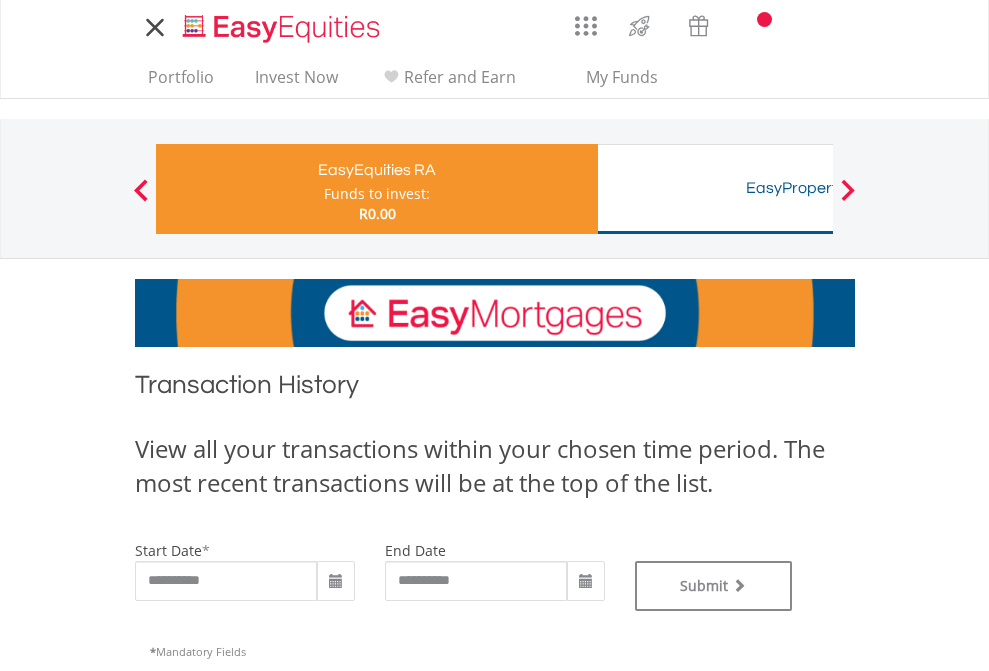 scroll, scrollTop: 0, scrollLeft: 0, axis: both 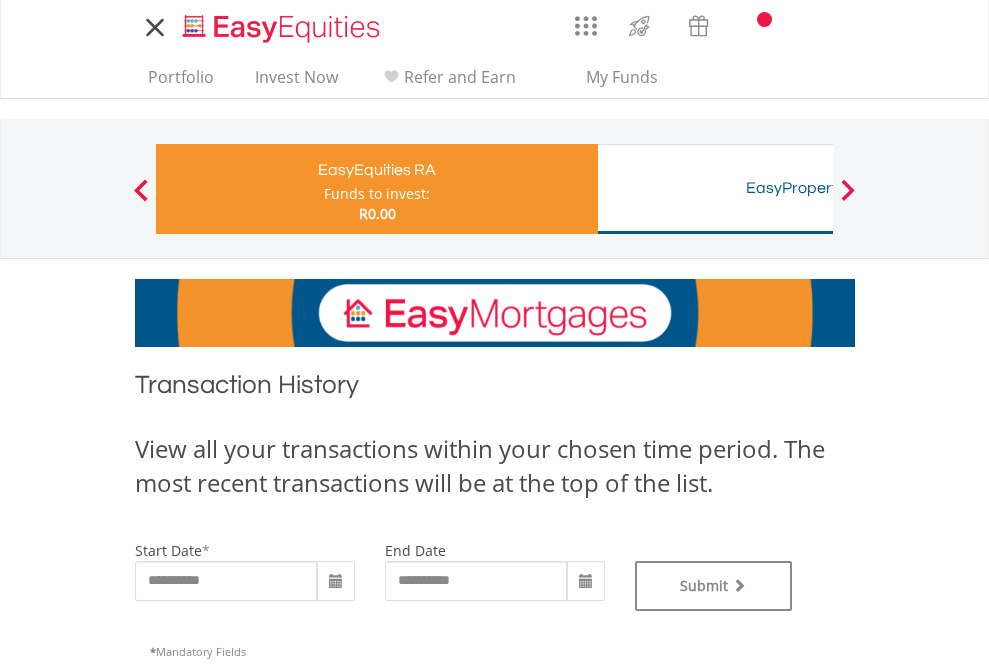 type on "**********" 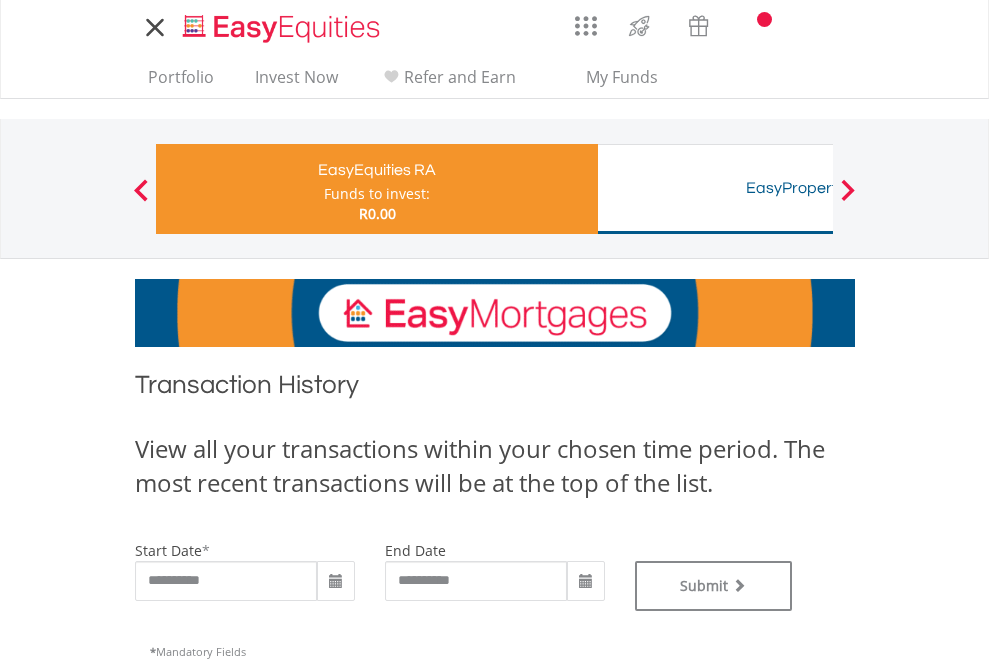 type on "**********" 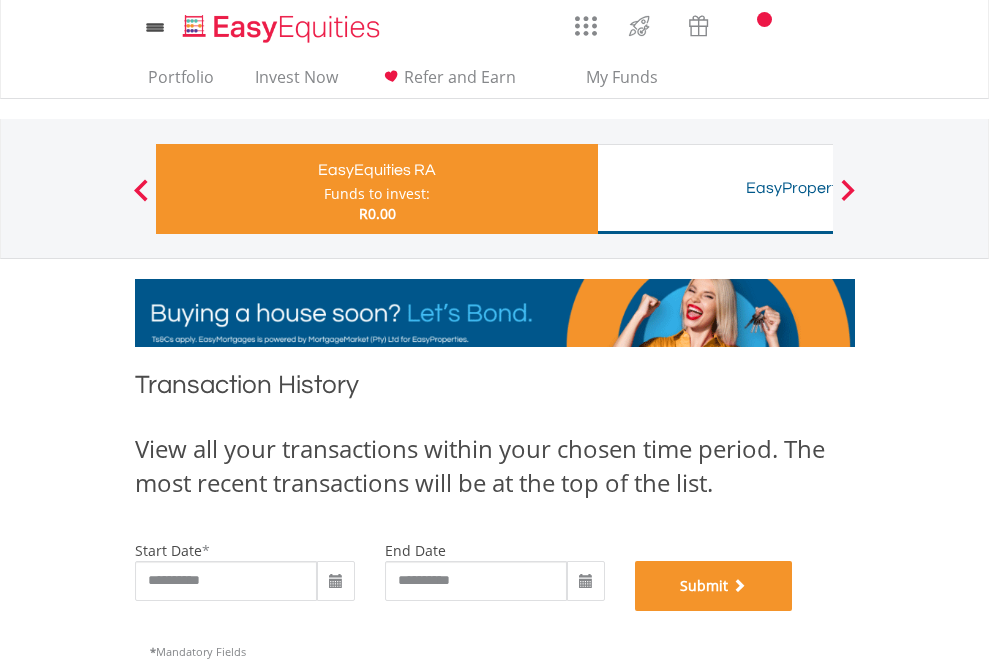 click on "Submit" at bounding box center (714, 586) 